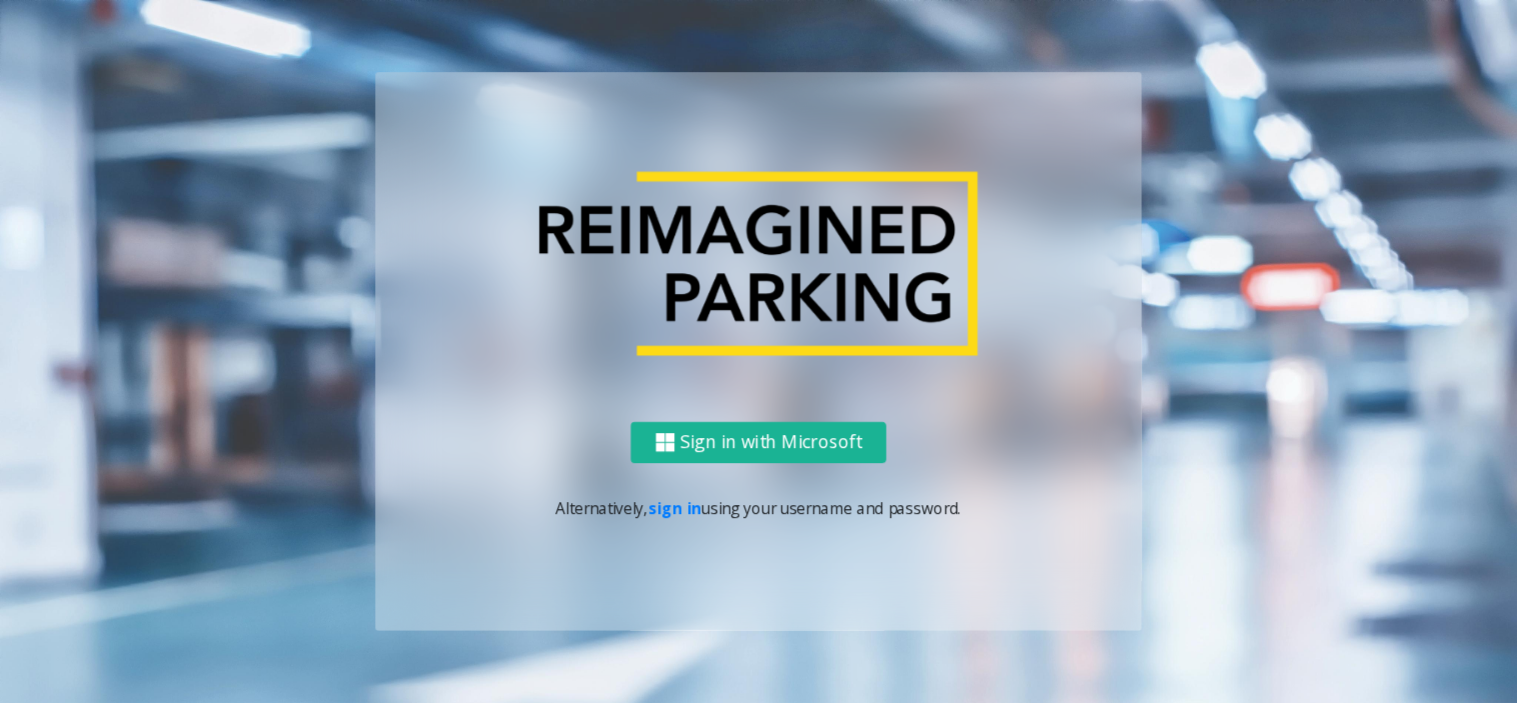 scroll, scrollTop: 0, scrollLeft: 0, axis: both 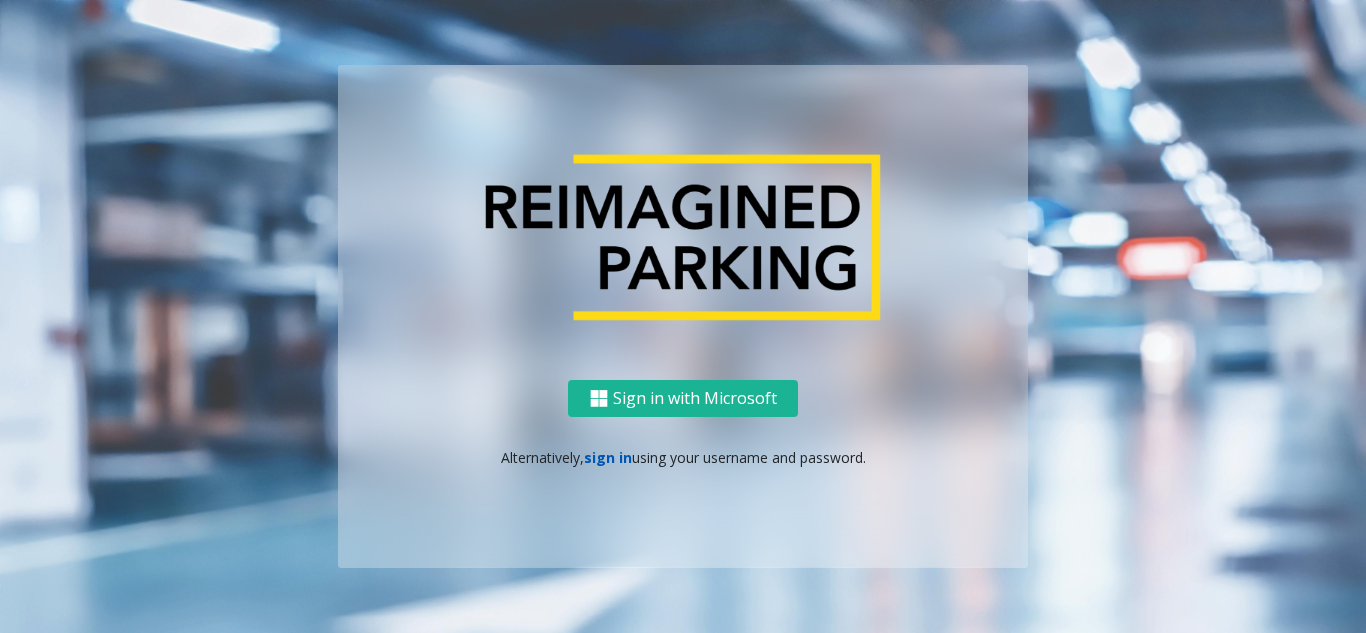 click on "sign in" 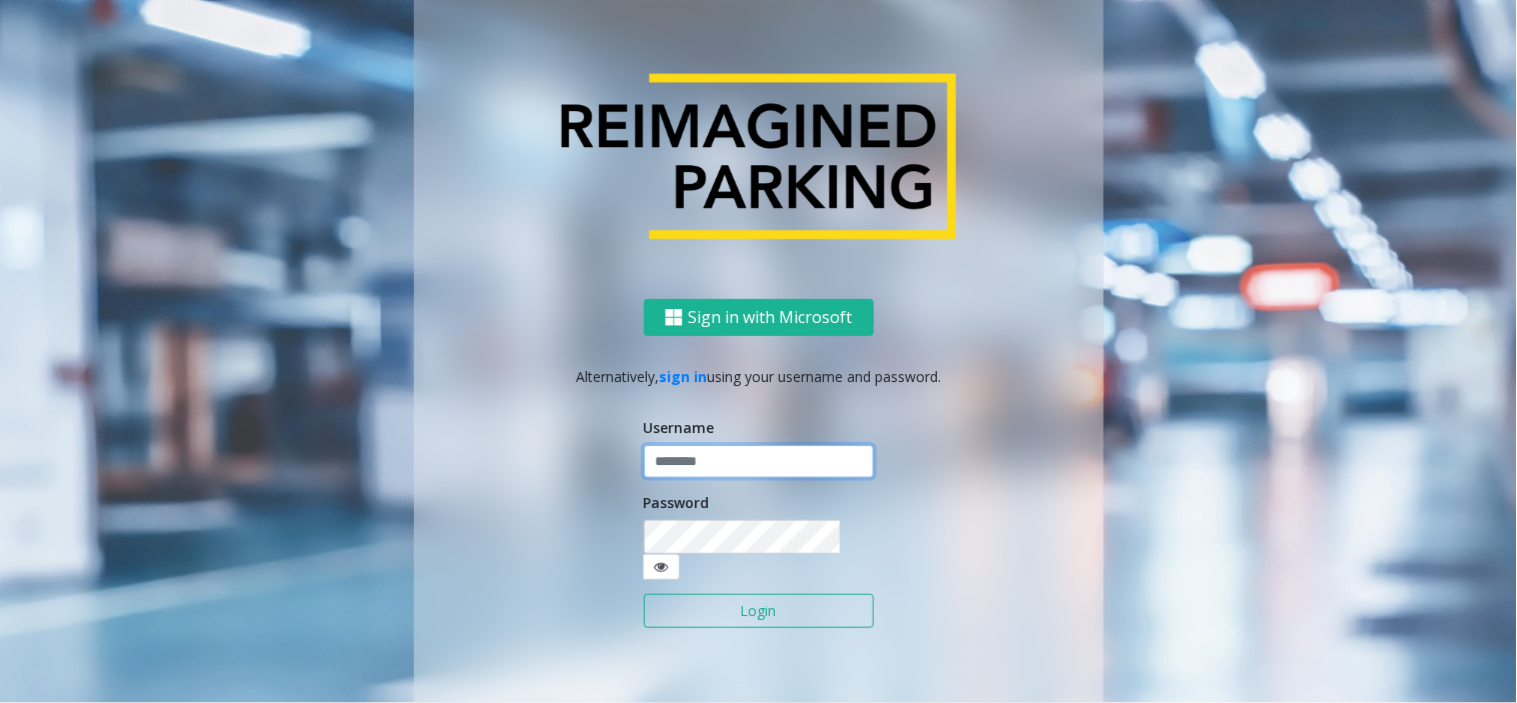 click 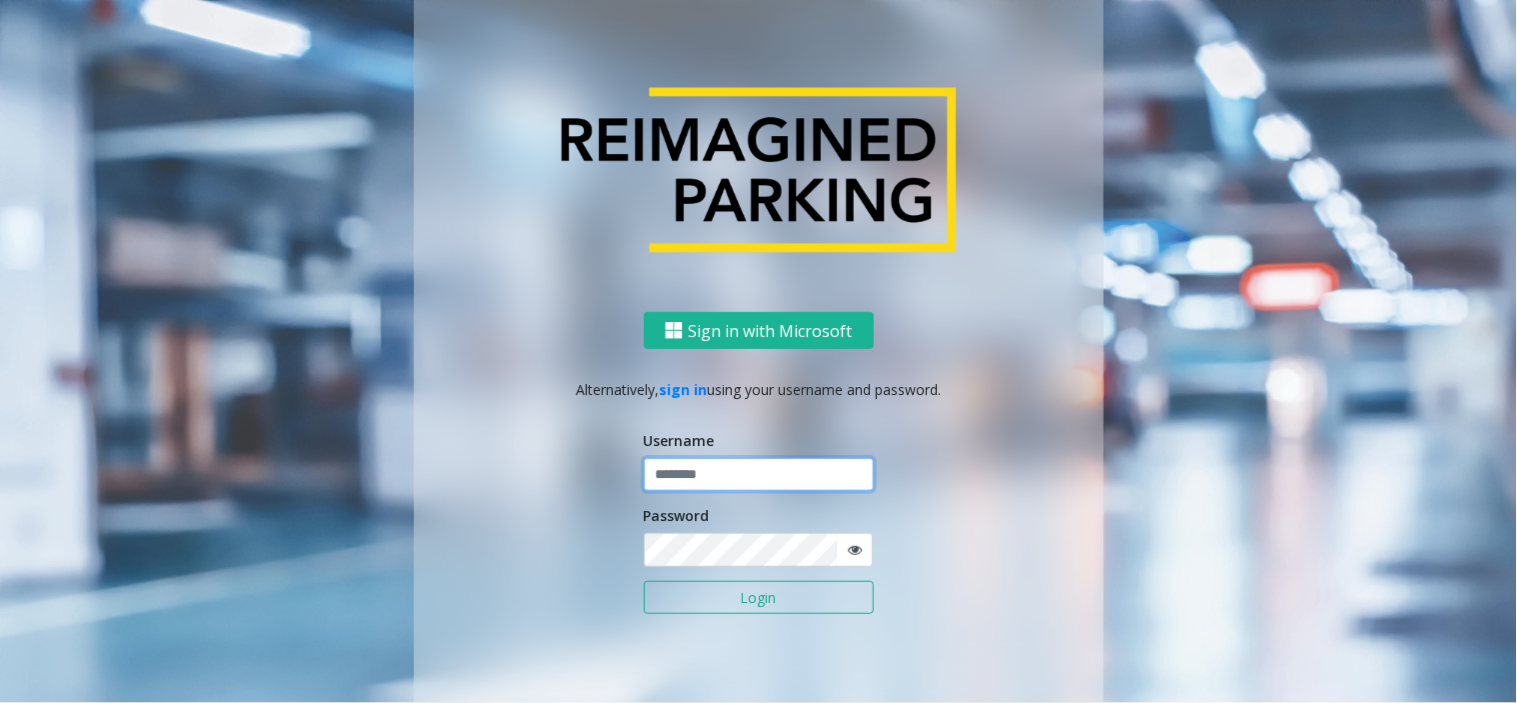 paste on "**********" 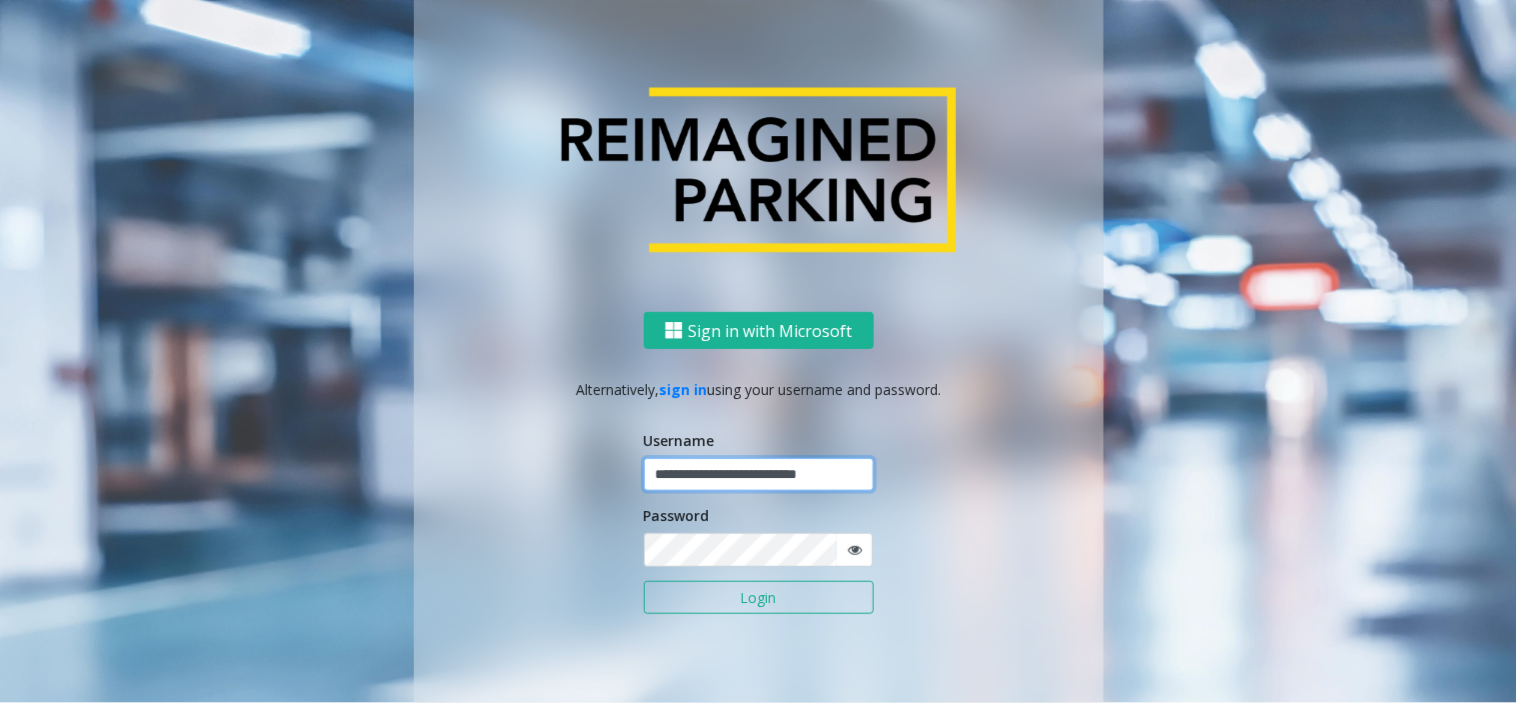 scroll, scrollTop: 0, scrollLeft: 0, axis: both 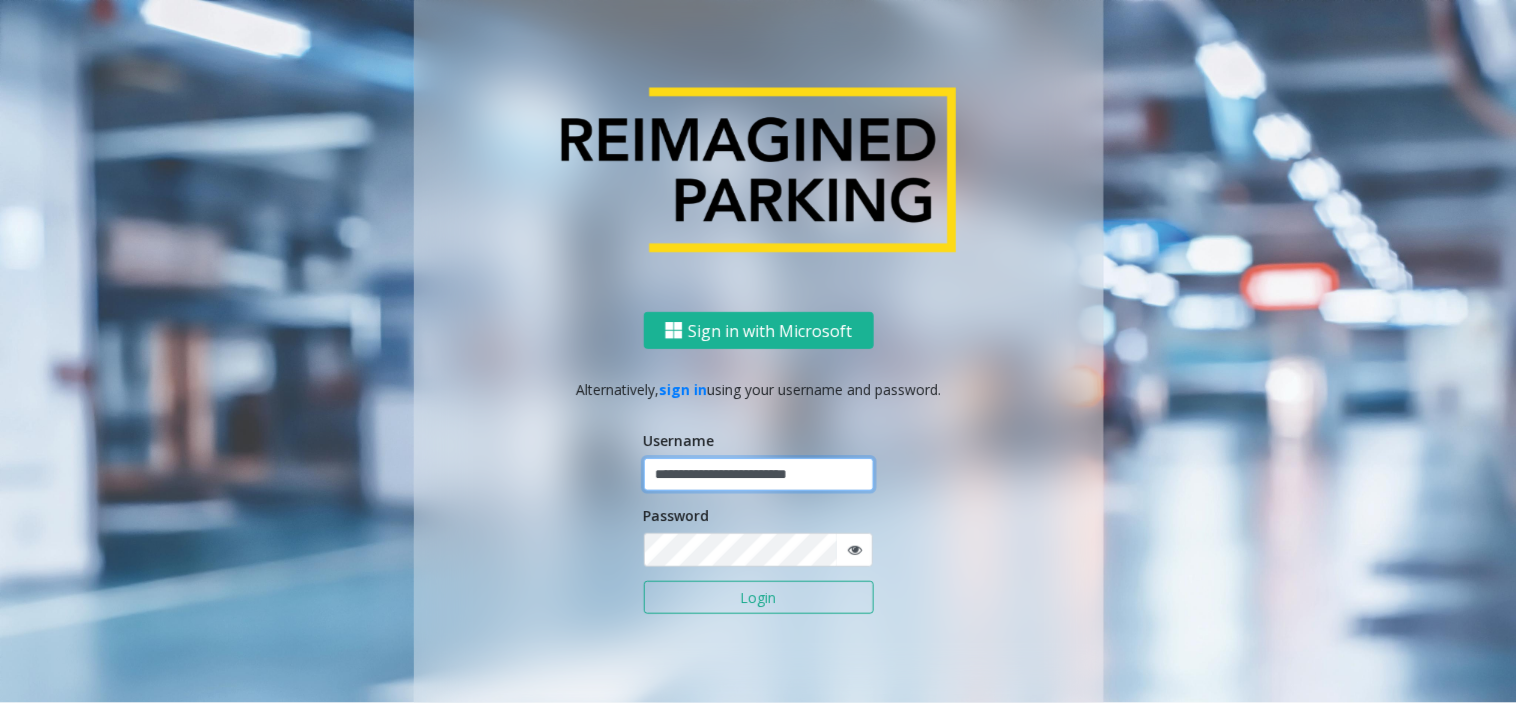 type on "**********" 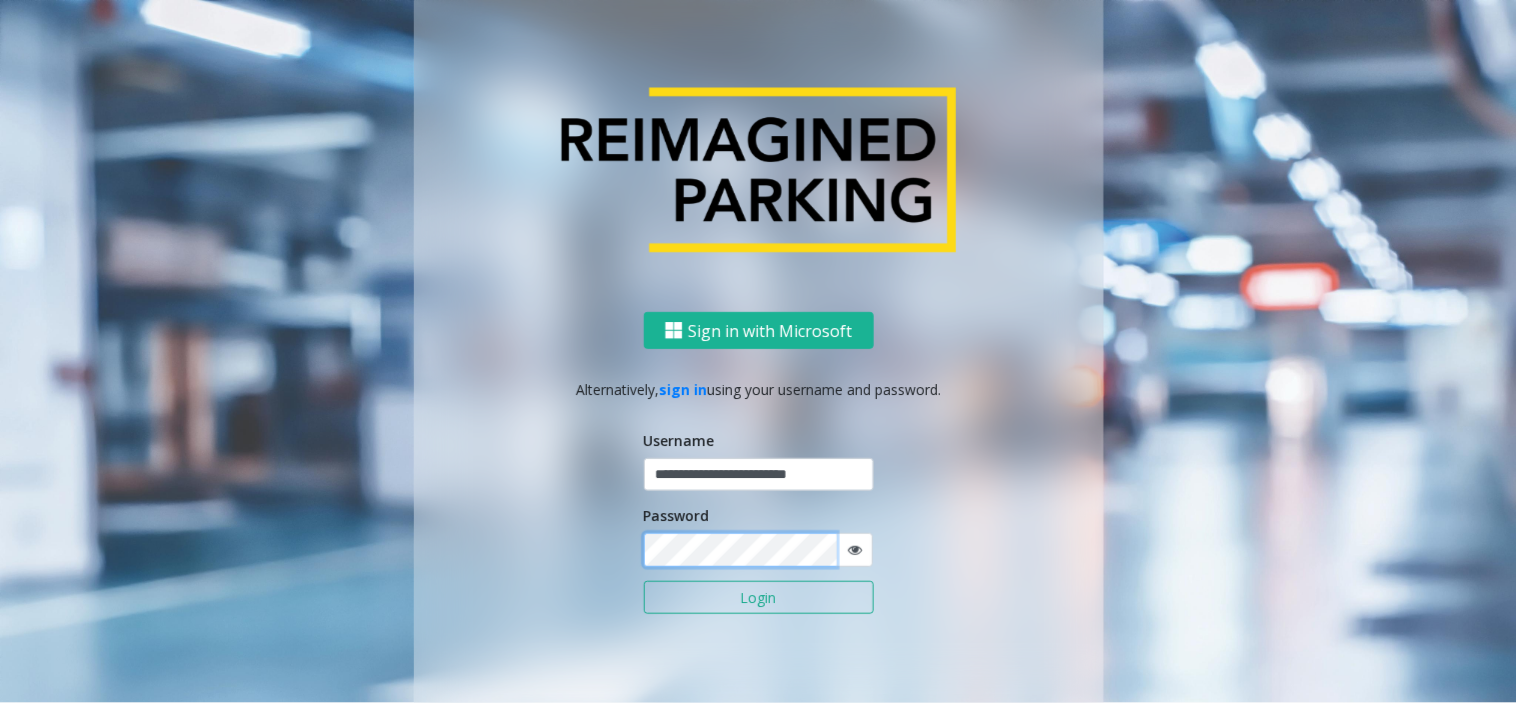 click on "Login" 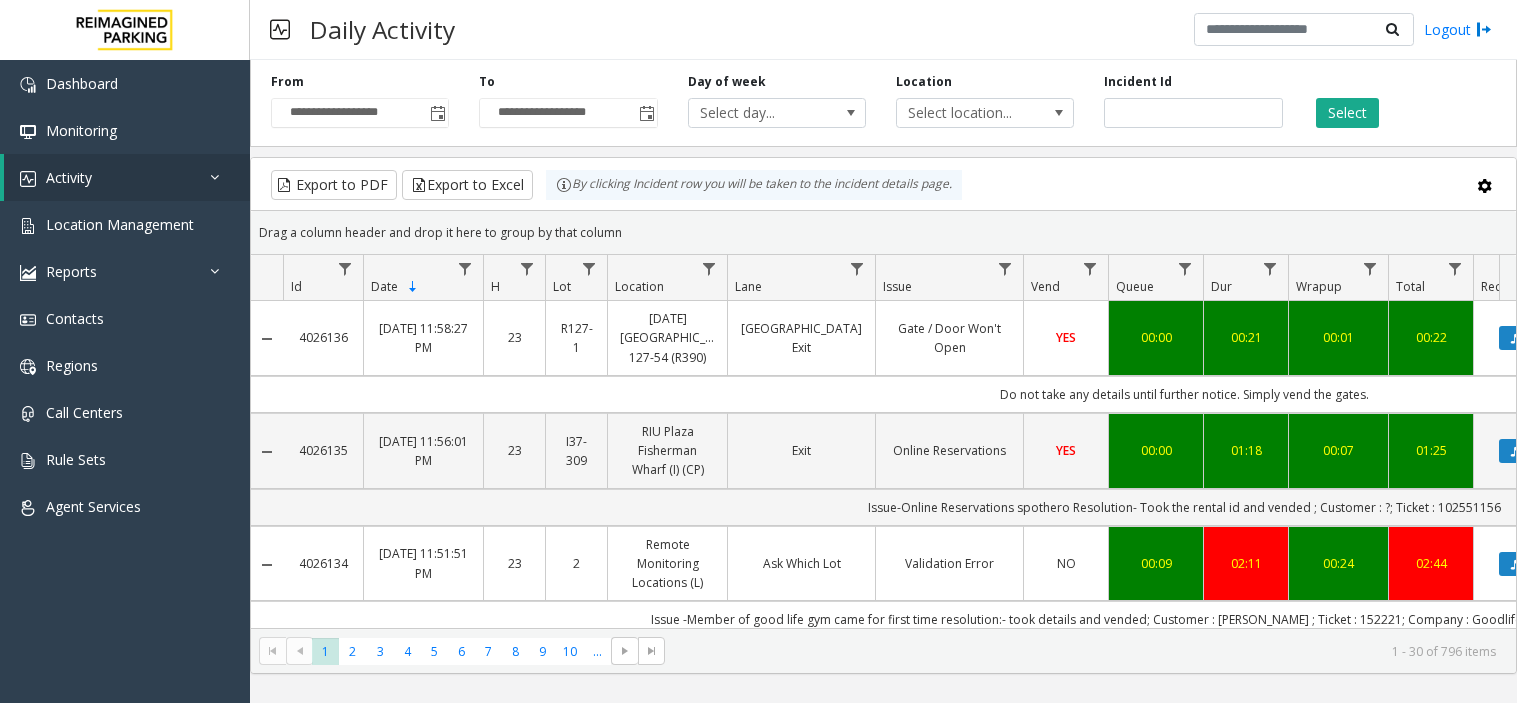 scroll, scrollTop: 0, scrollLeft: 0, axis: both 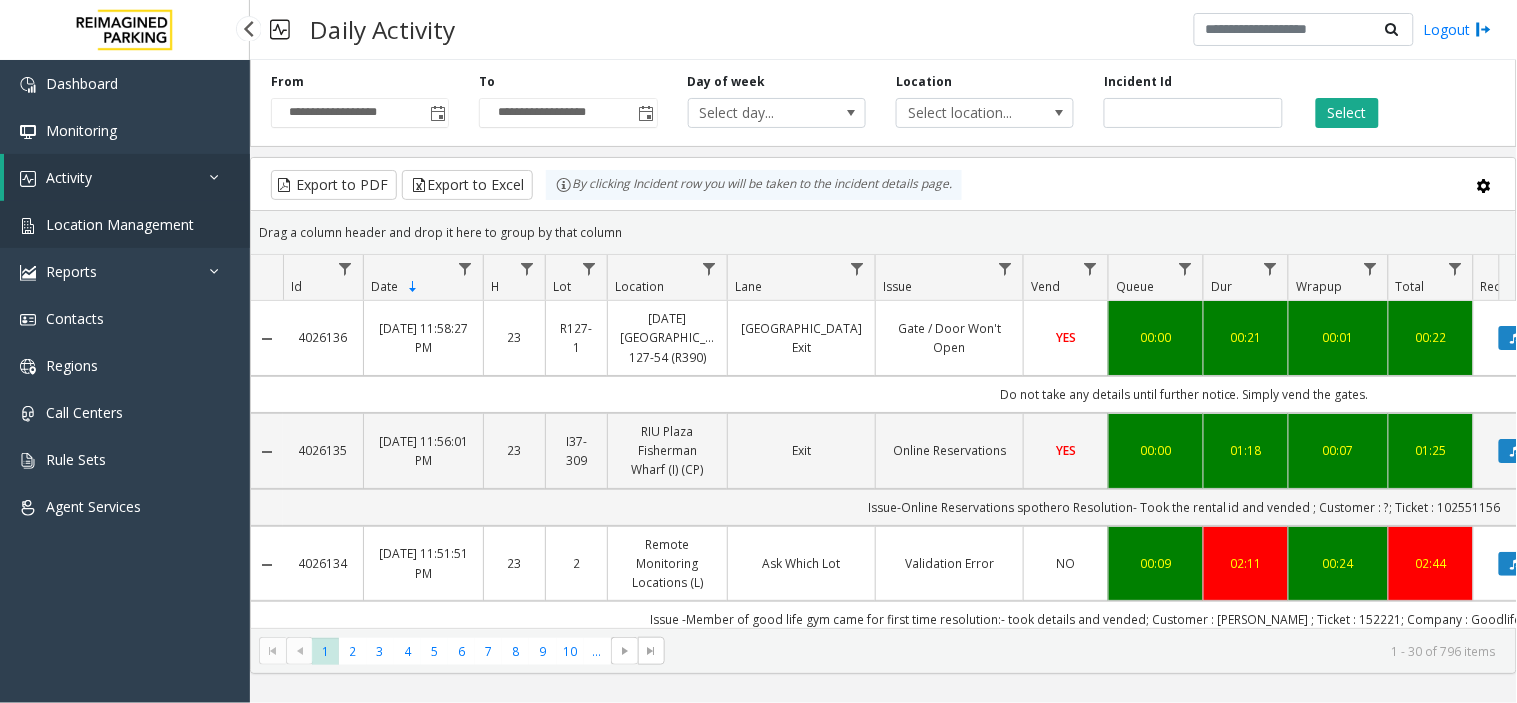 click on "Location Management" at bounding box center (120, 224) 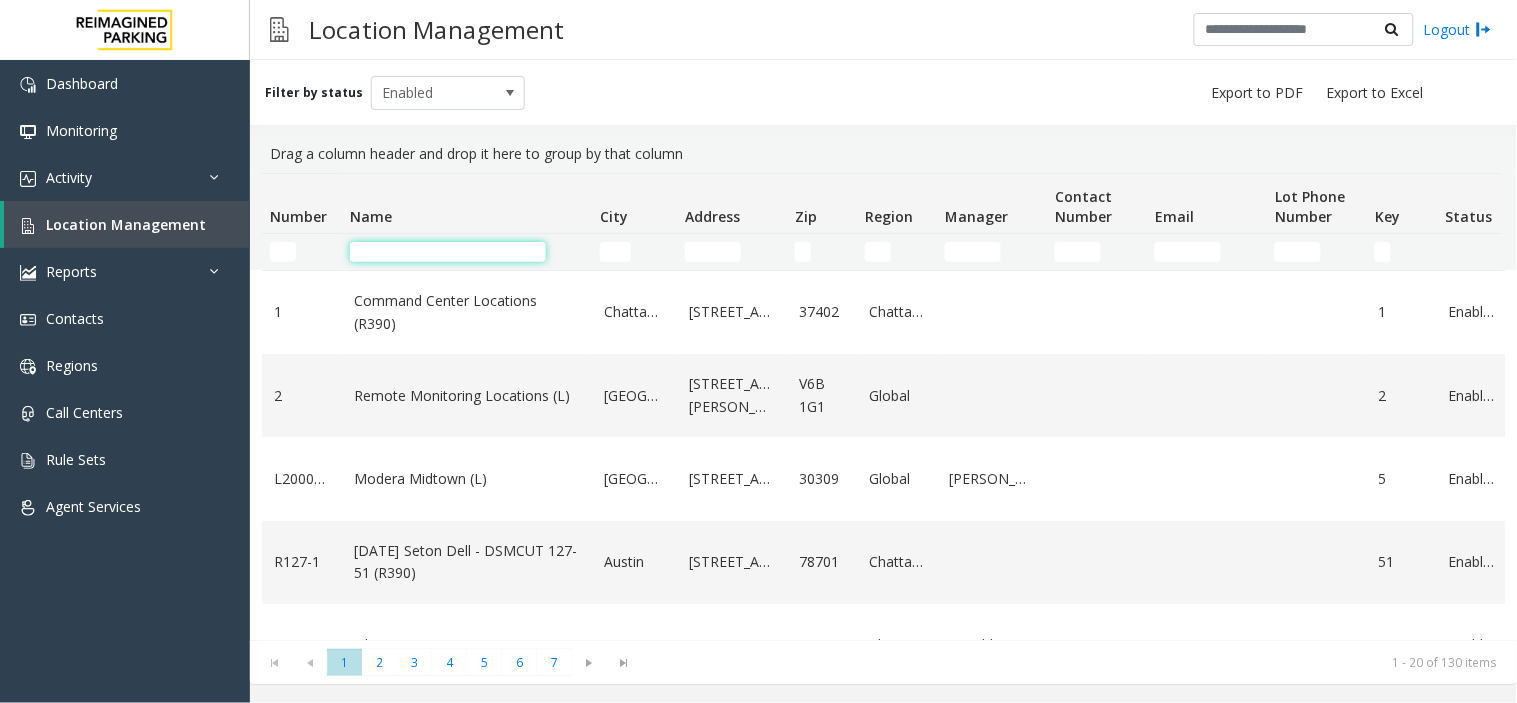 click 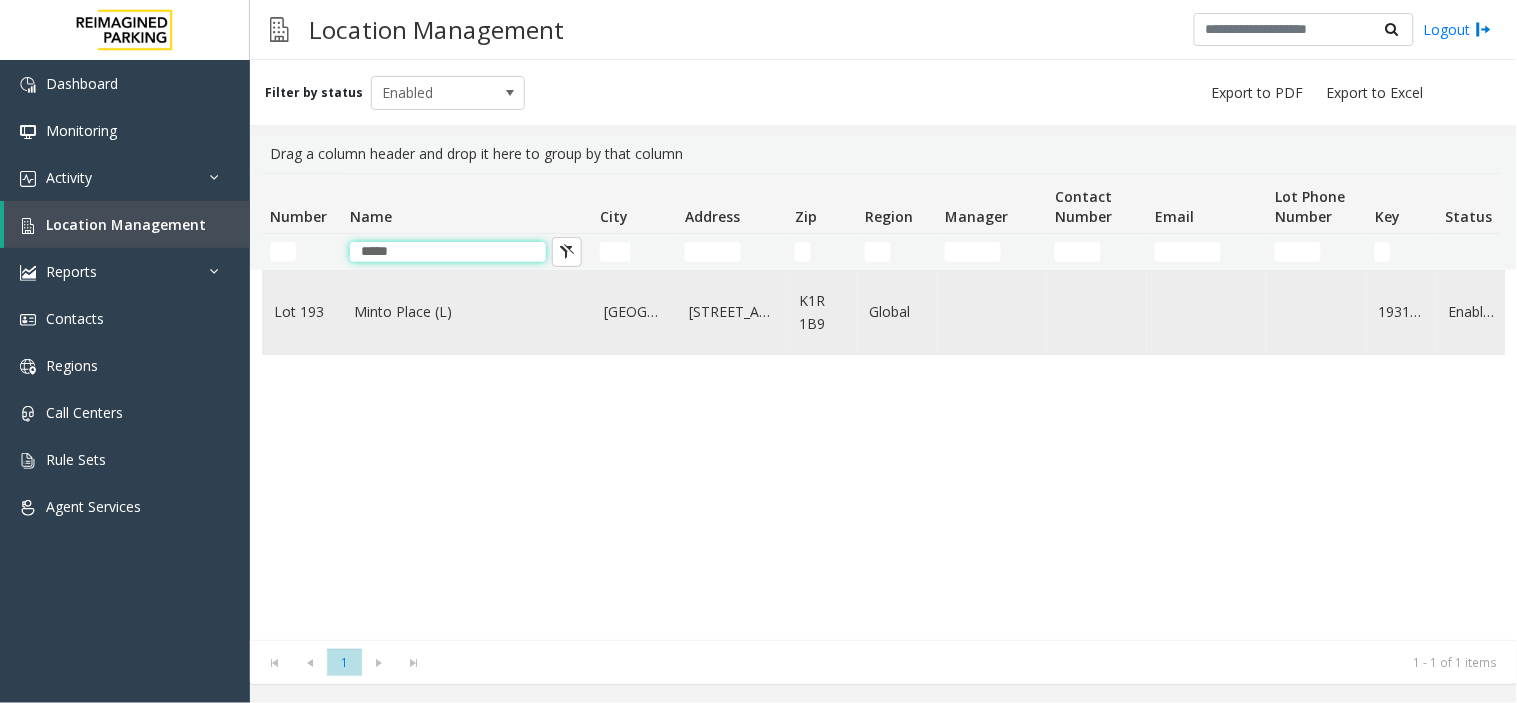 type on "*****" 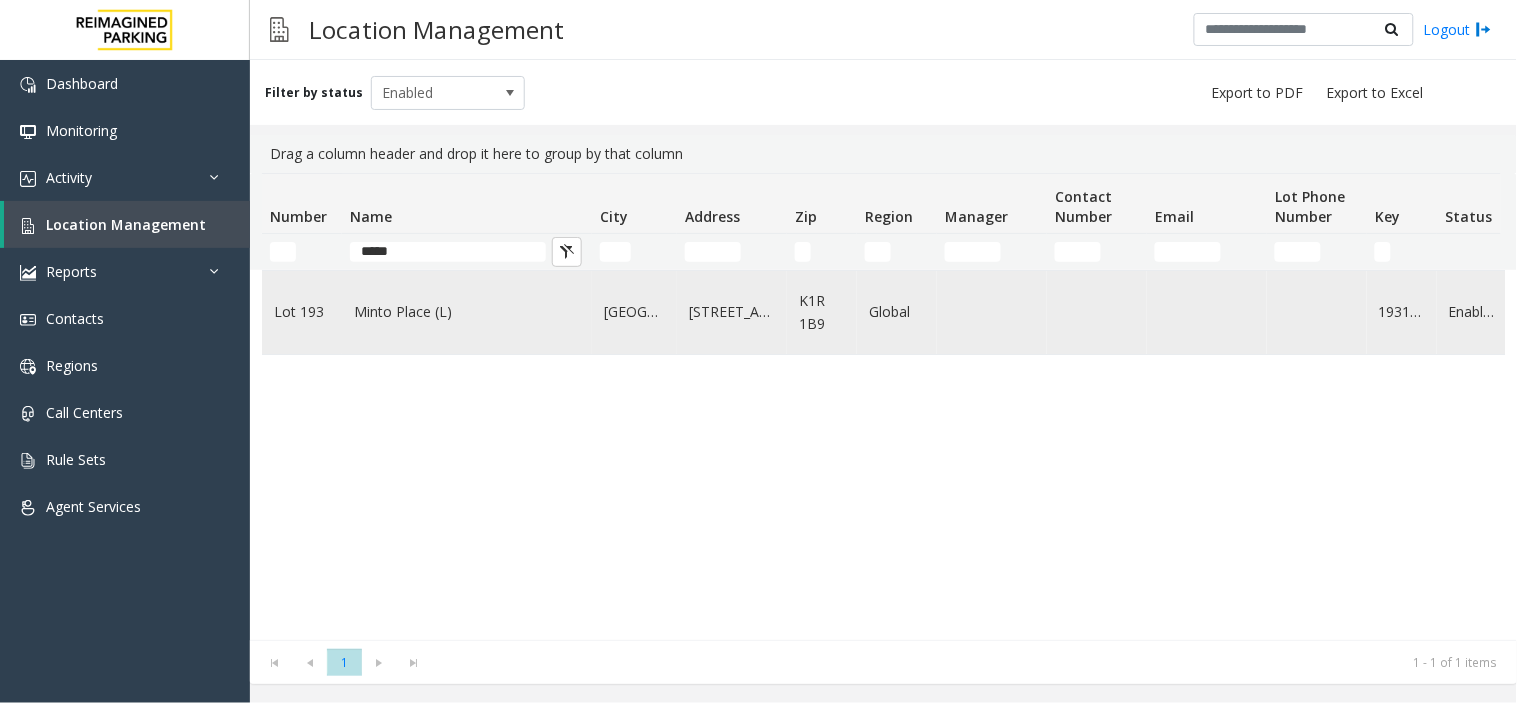 click on "Minto Place (L)" 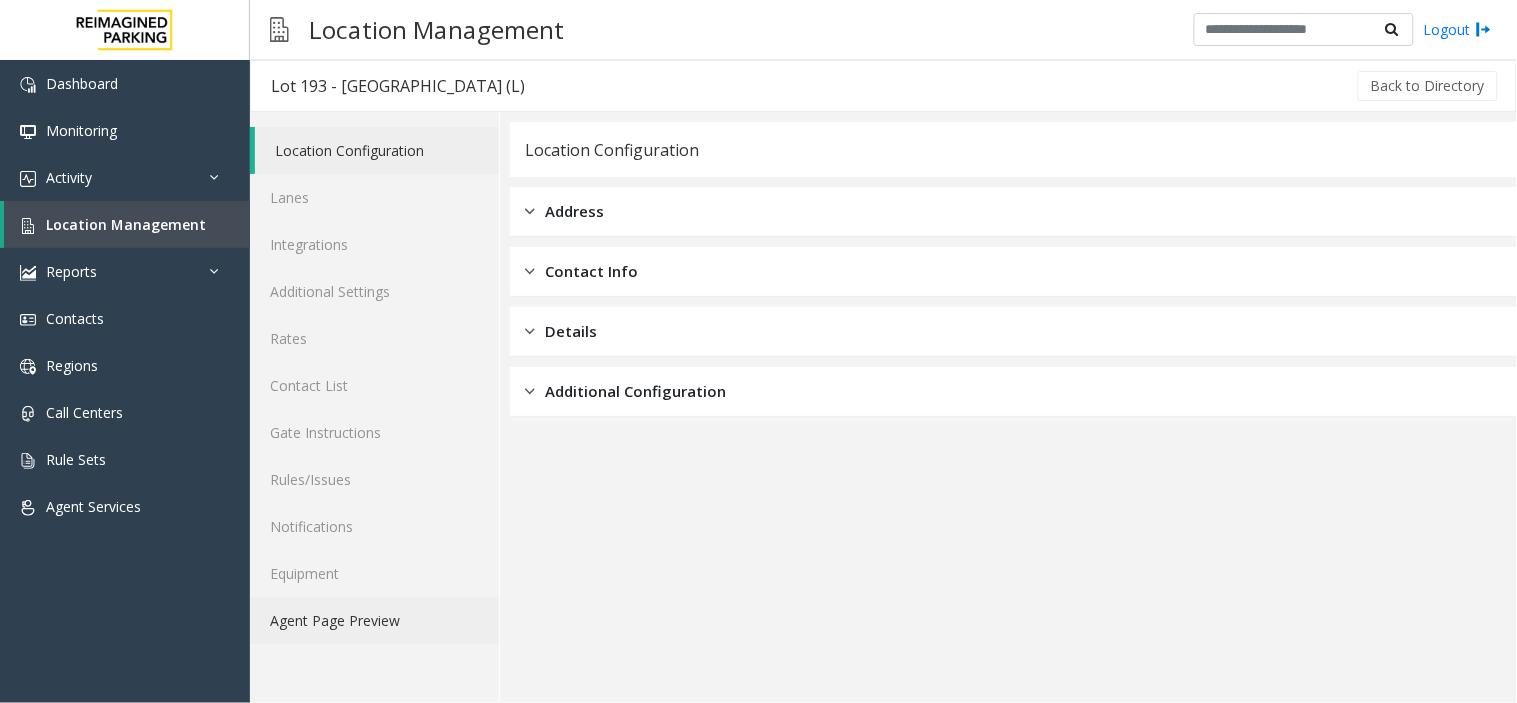 click on "Agent Page Preview" 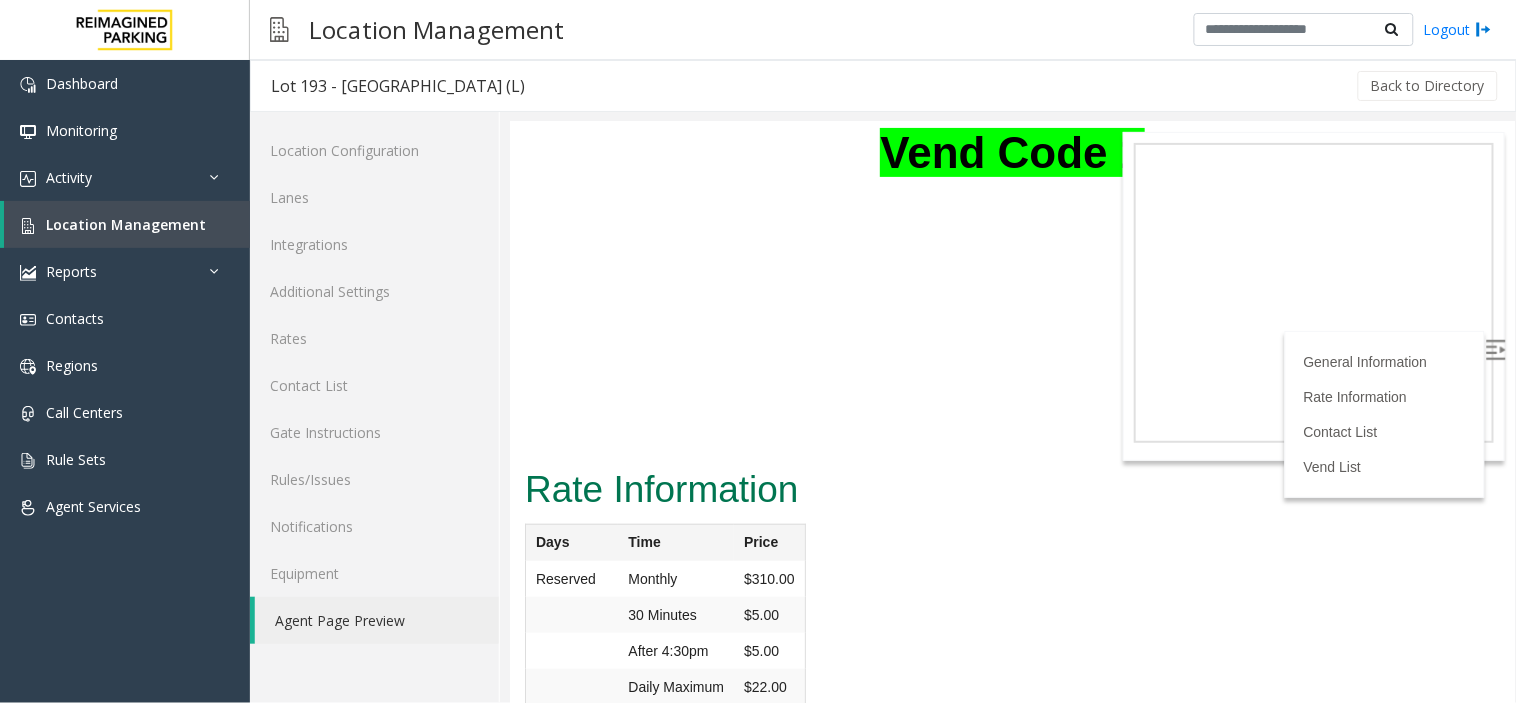 scroll, scrollTop: 0, scrollLeft: 0, axis: both 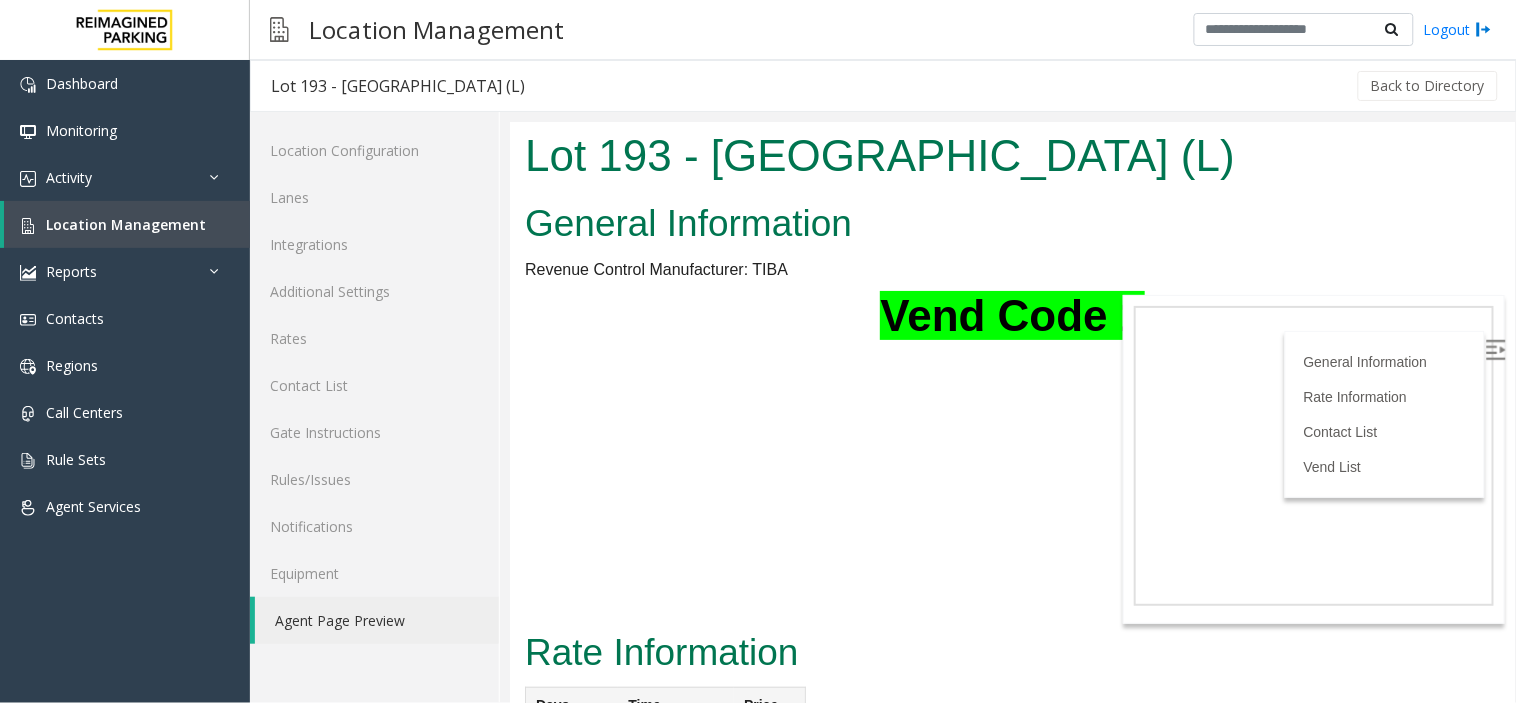click on "General Information
Revenue Control Manufacturer: TIBA
Vend Code 1" at bounding box center [1011, 274] 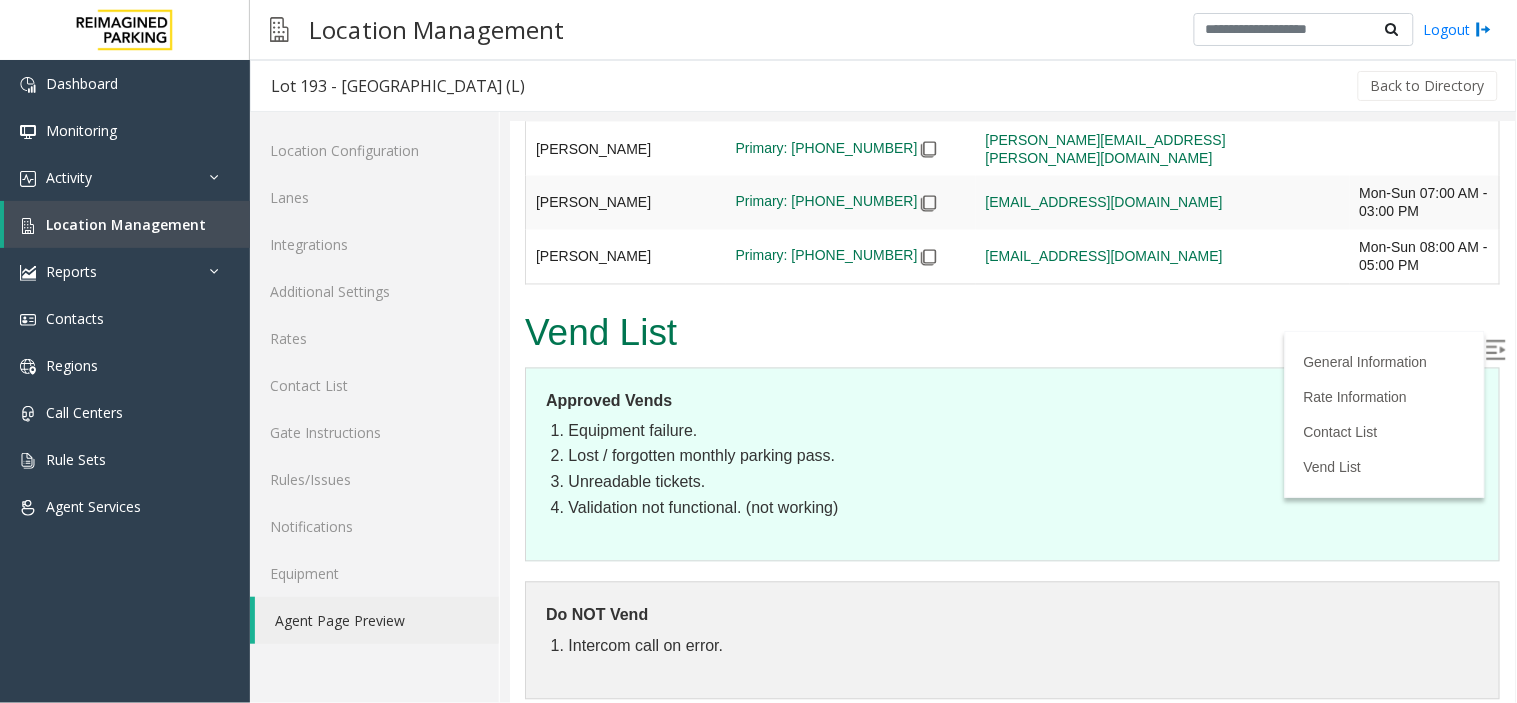 scroll, scrollTop: 792, scrollLeft: 0, axis: vertical 